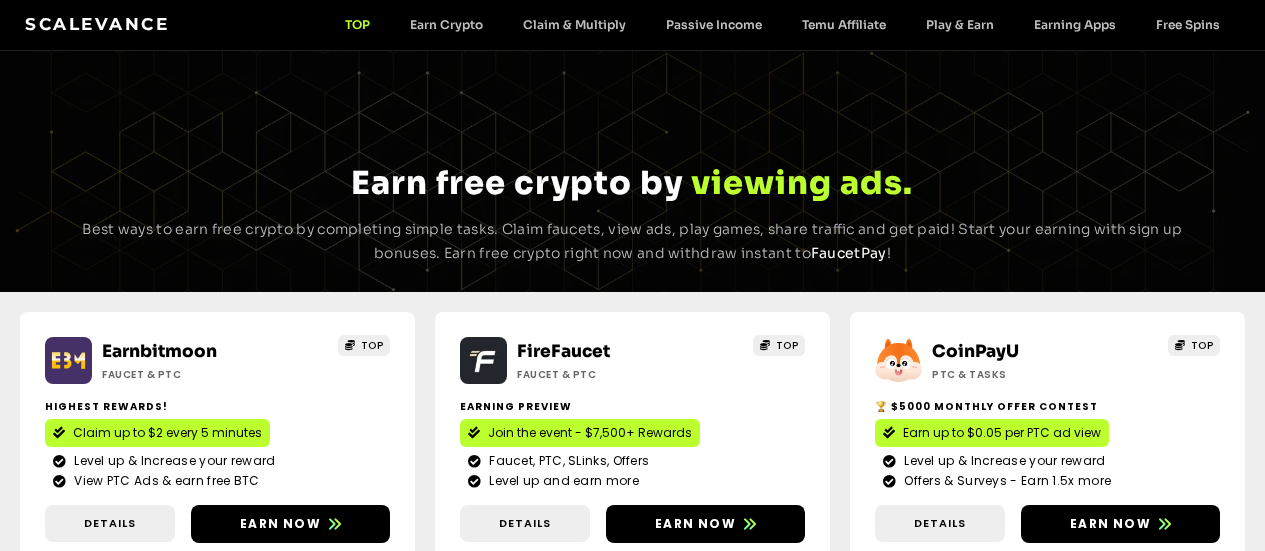 scroll, scrollTop: 0, scrollLeft: 0, axis: both 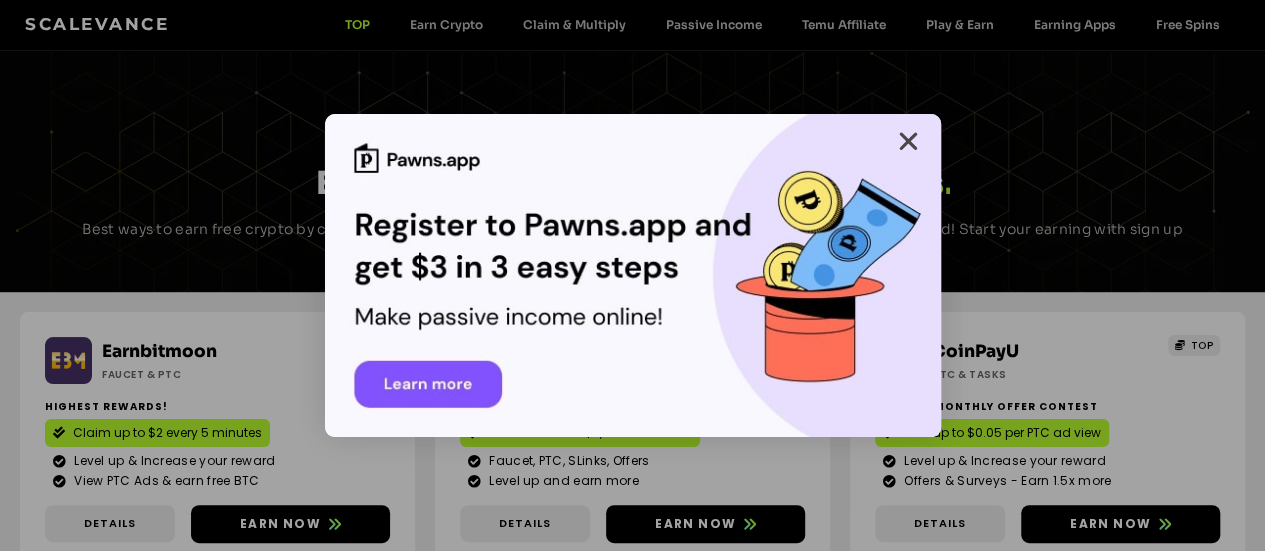click at bounding box center (908, 141) 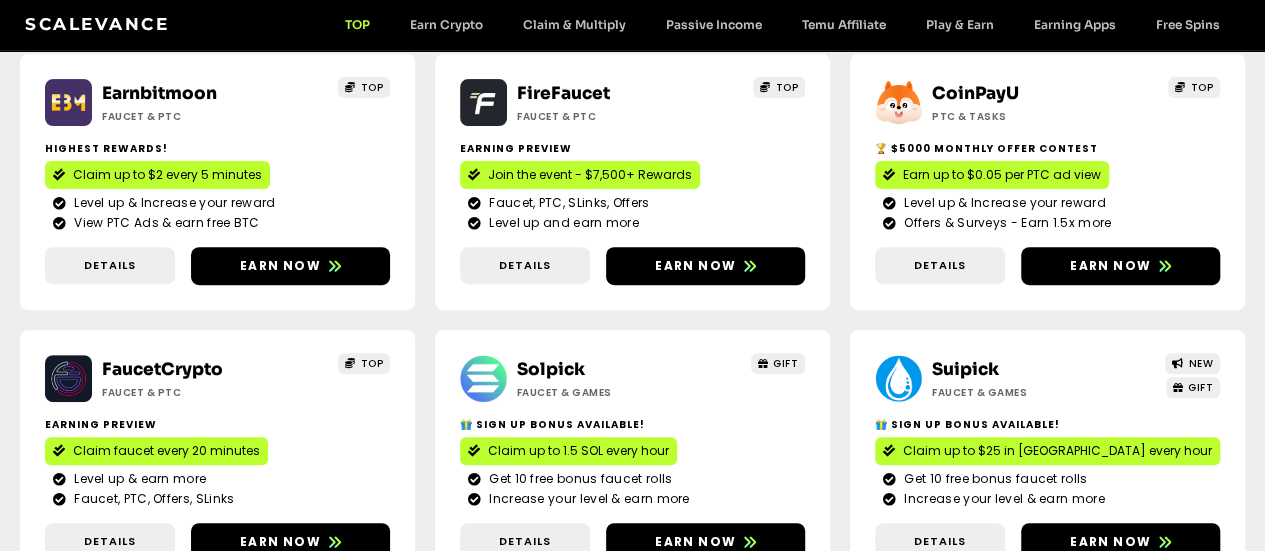 scroll, scrollTop: 300, scrollLeft: 0, axis: vertical 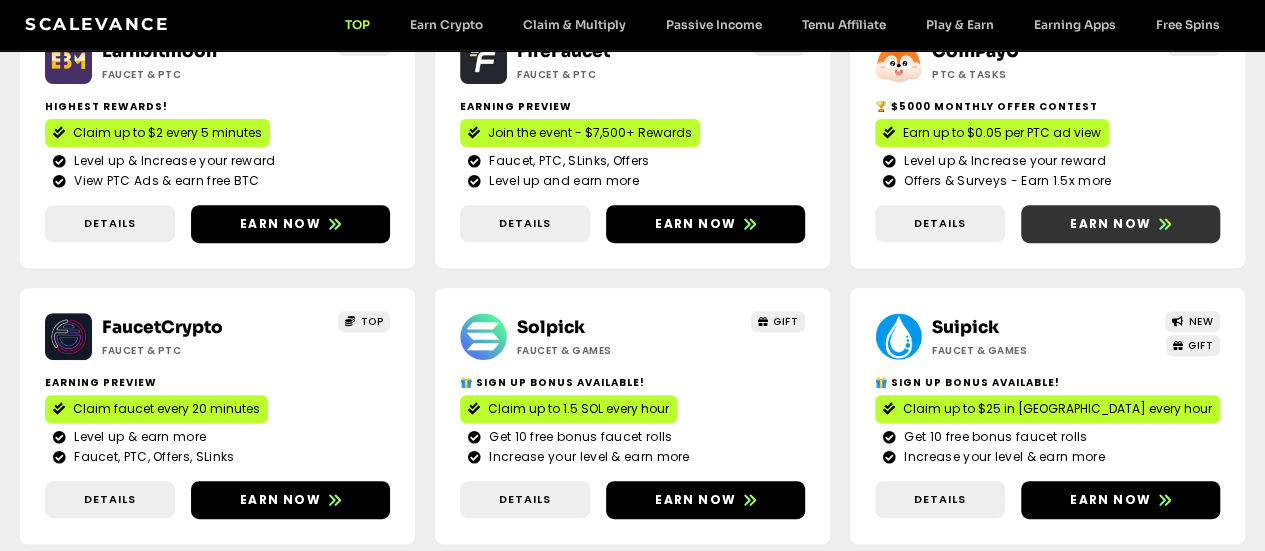 click on "Earn now" at bounding box center (1110, 224) 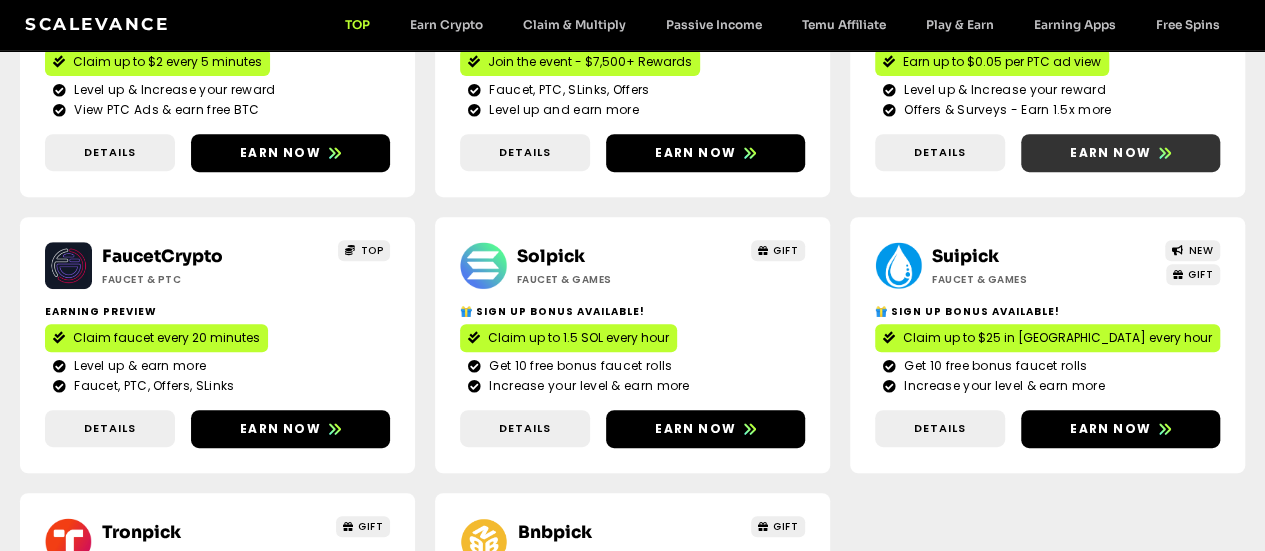 scroll, scrollTop: 400, scrollLeft: 0, axis: vertical 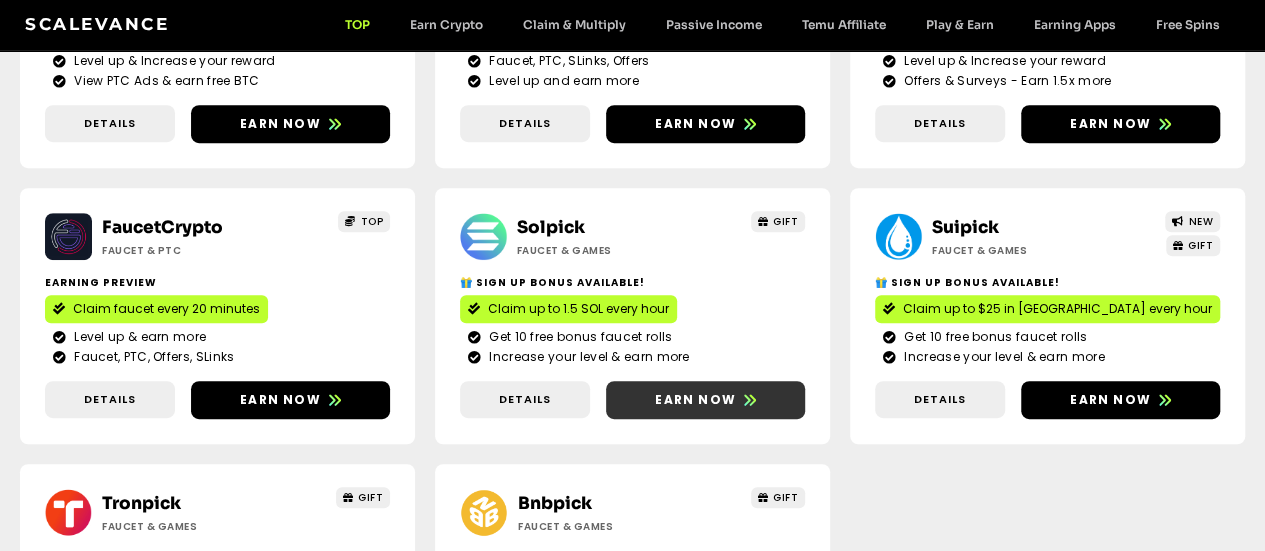 click on "Earn now" at bounding box center [695, 400] 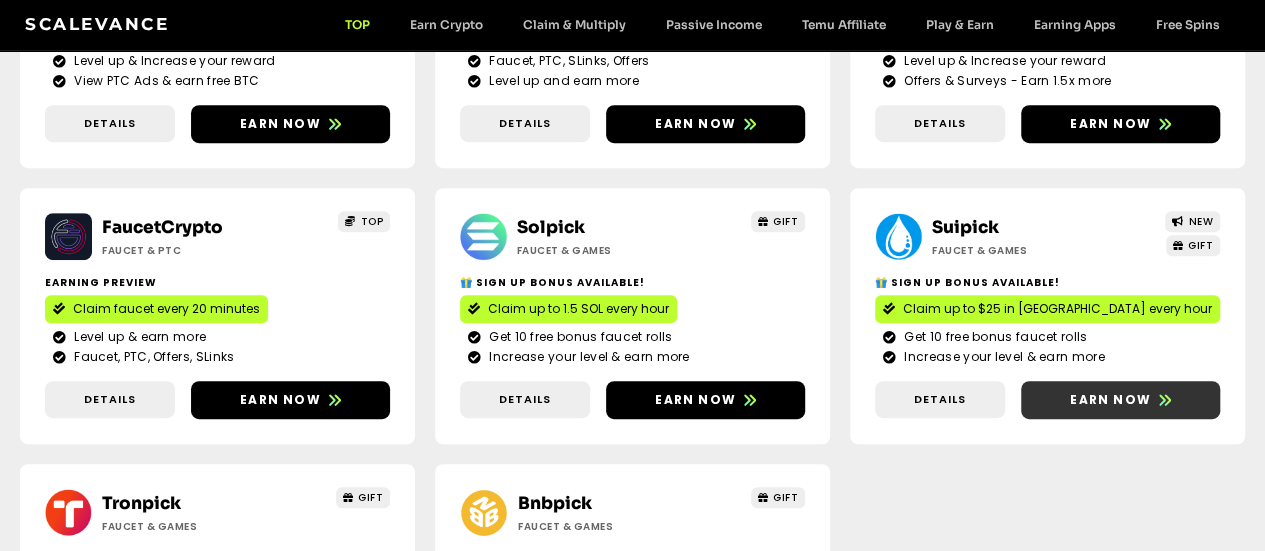 click on "Earn now" at bounding box center (1110, 400) 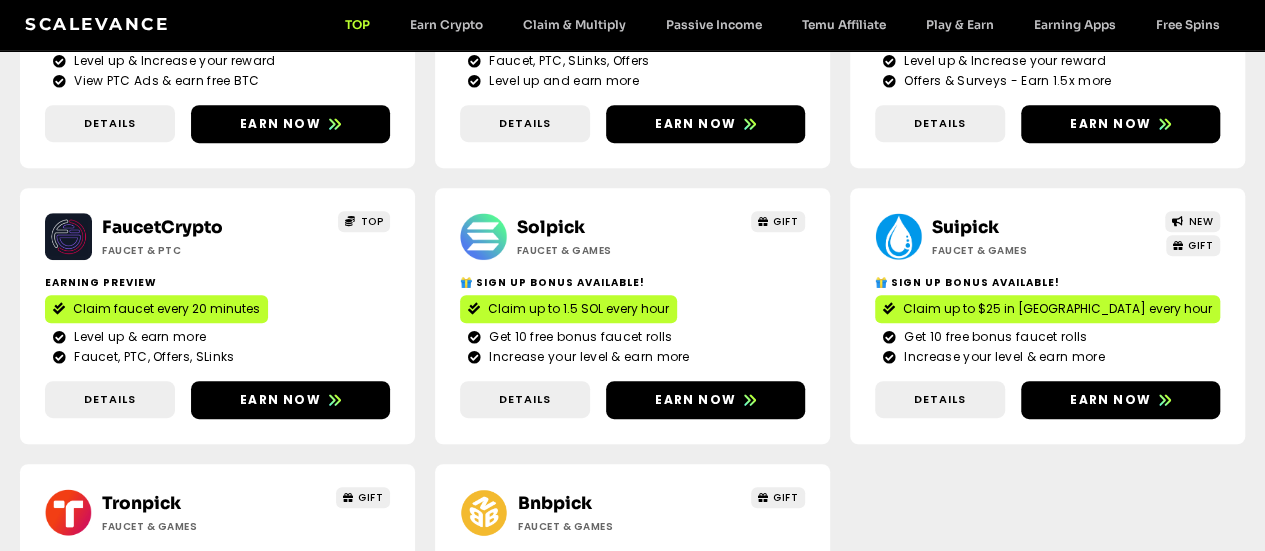 click on "Earn now" at bounding box center (280, 676) 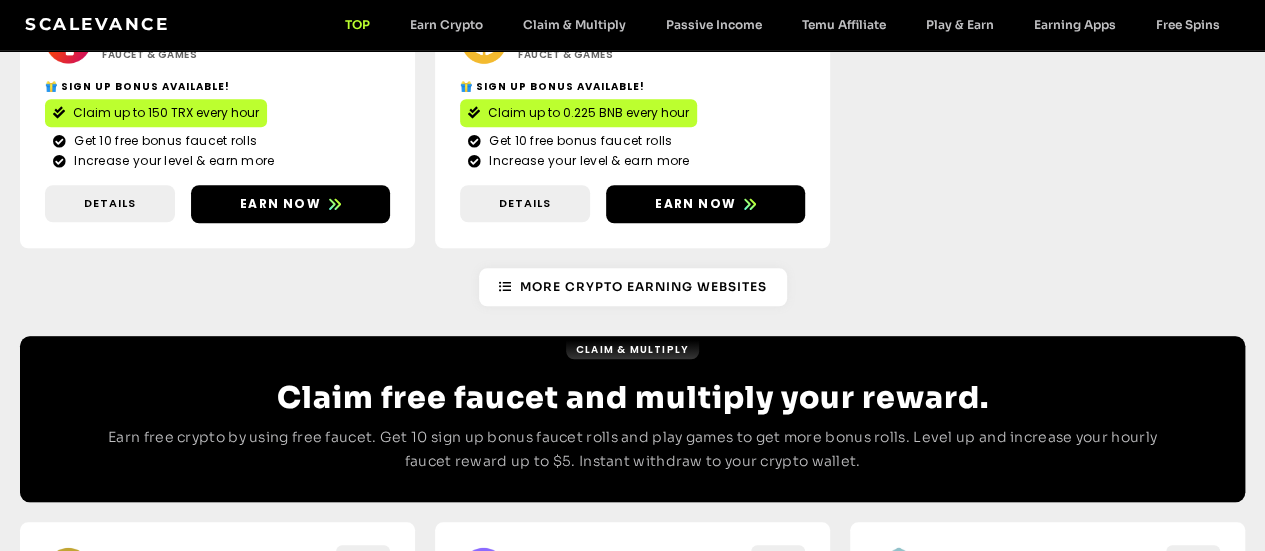 scroll, scrollTop: 1000, scrollLeft: 0, axis: vertical 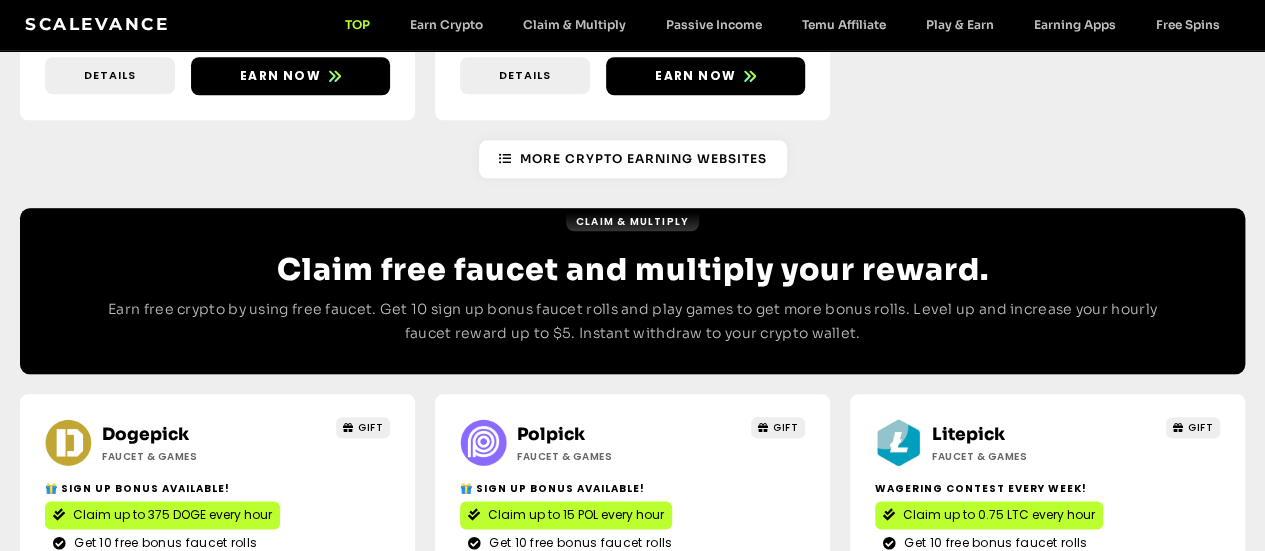 click on "Earn now" at bounding box center [280, 606] 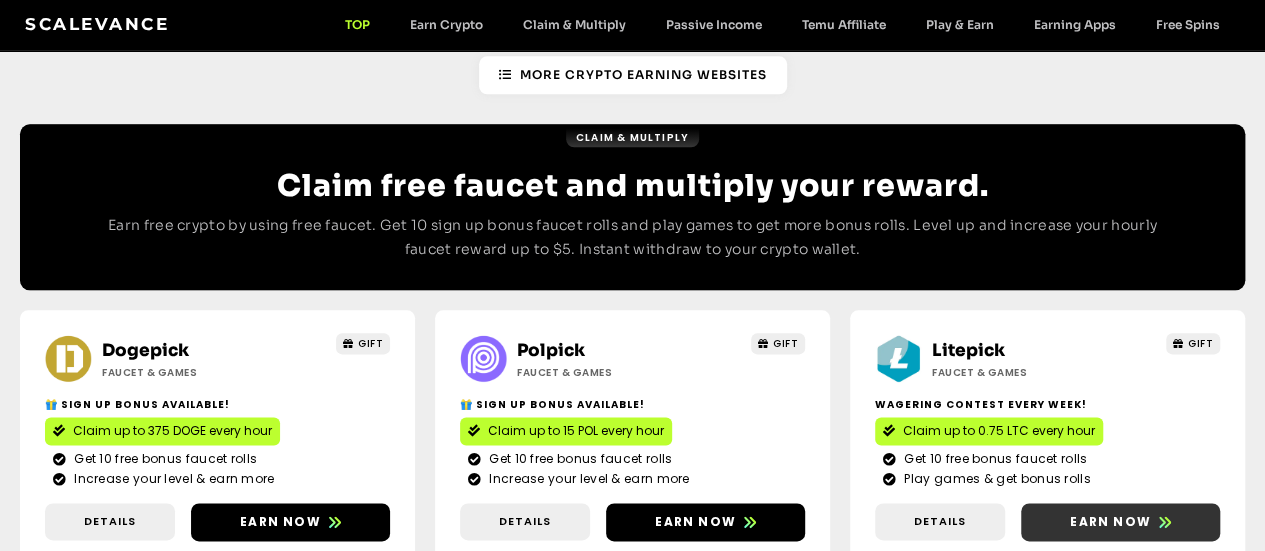 scroll, scrollTop: 1200, scrollLeft: 0, axis: vertical 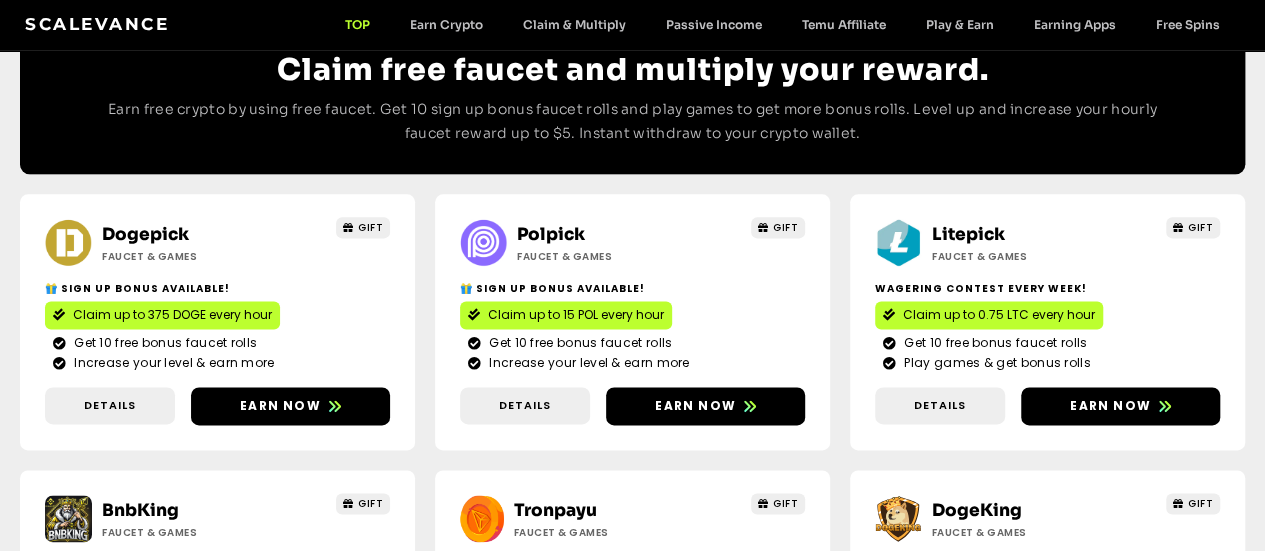 click on "Earn now" at bounding box center (695, 958) 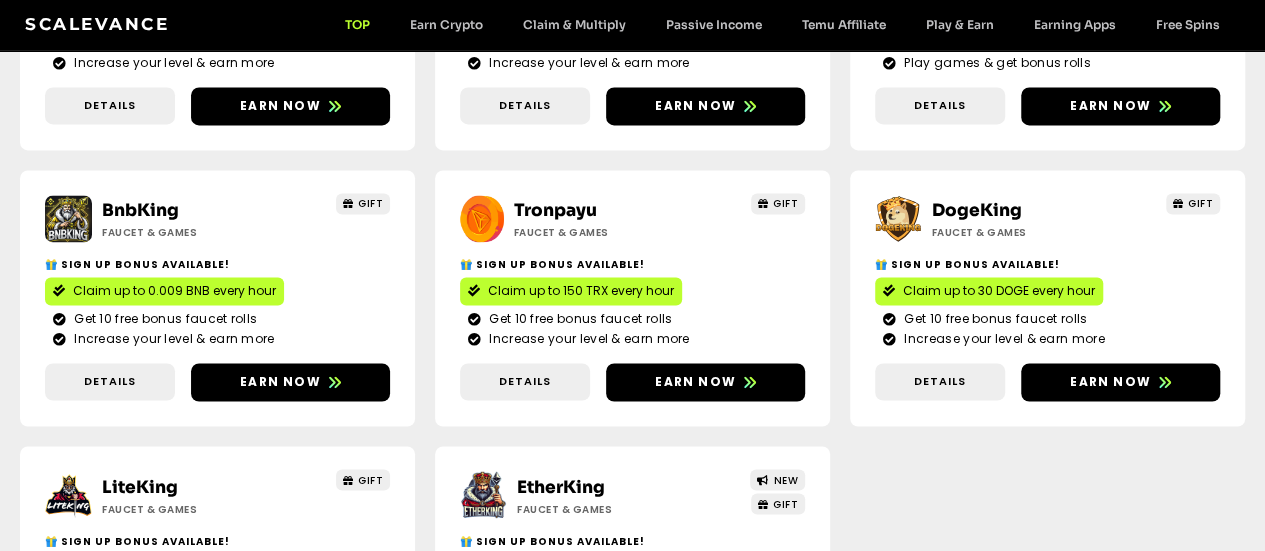 scroll, scrollTop: 1700, scrollLeft: 0, axis: vertical 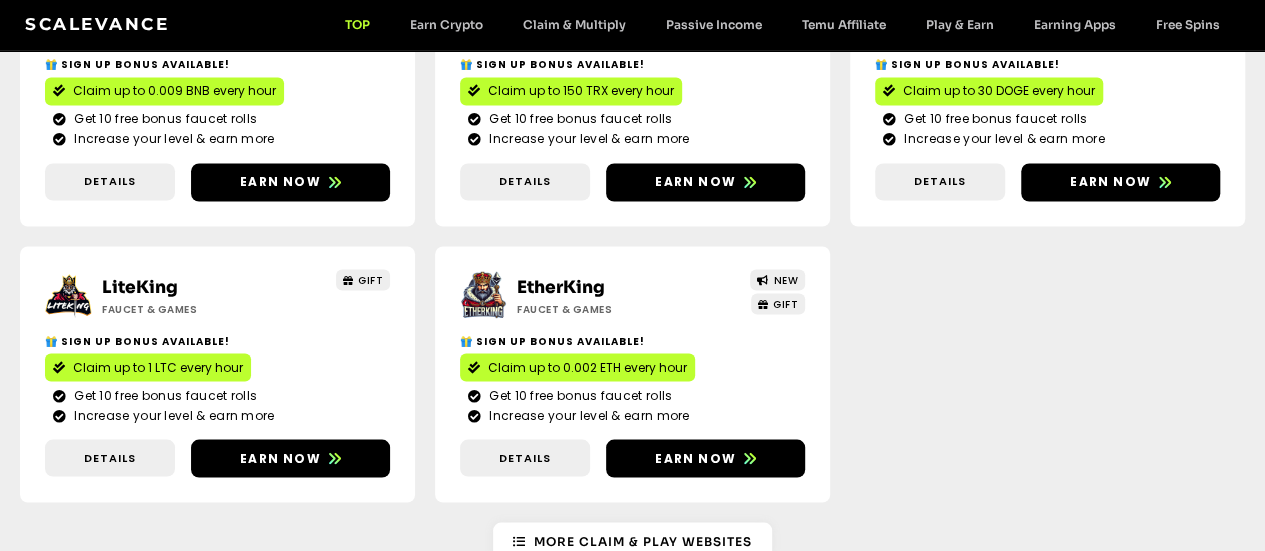 click on "Earn now" at bounding box center [1110, 989] 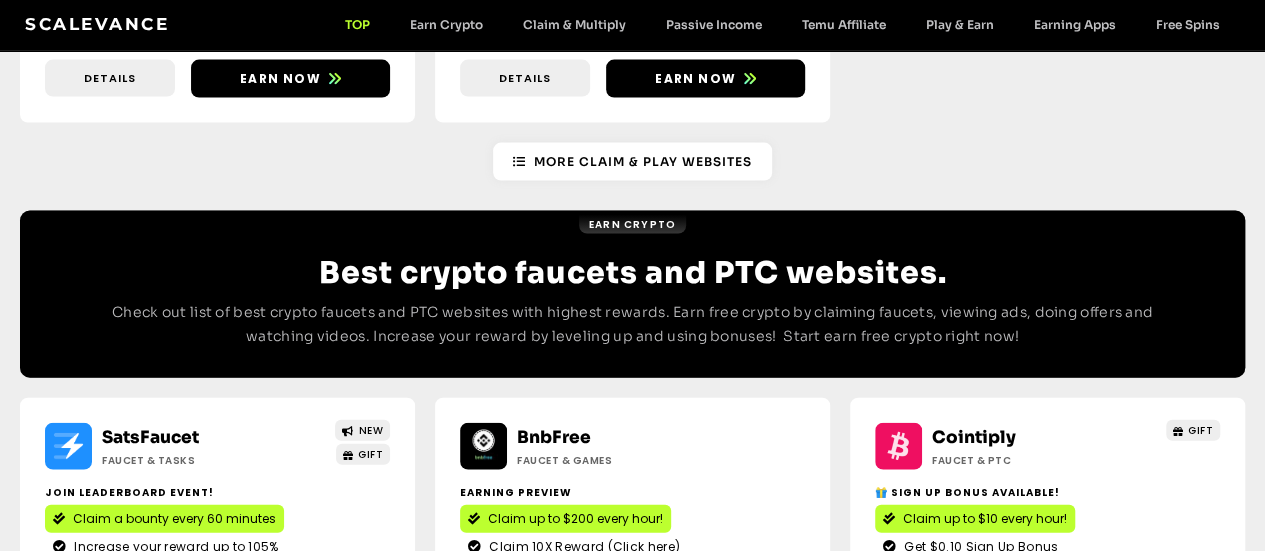 scroll, scrollTop: 2078, scrollLeft: 0, axis: vertical 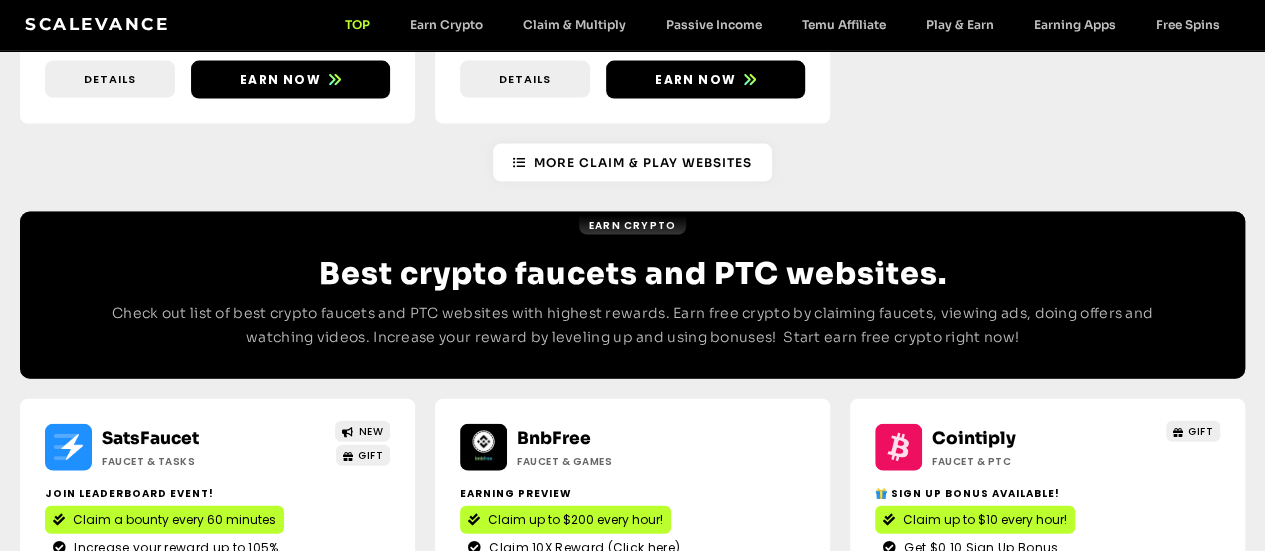 click on "Scalevance
TOP
Earn Crypto
Claim & Multiply
Passive Income
Temu Affiliate
Play & Earn
Earning Apps
Free Spins
TOP
Earn Crypto
Claim & Multiply
Passive Income
Temu Affiliate
Play & Earn
Earning Apps
Free Spins" at bounding box center (632, 25) 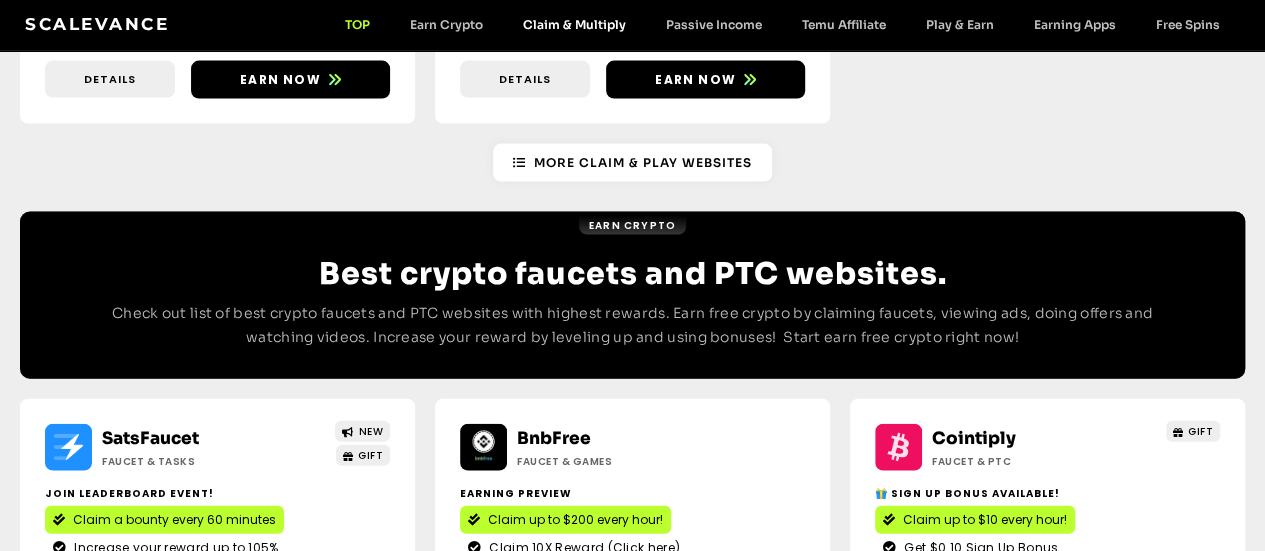 click on "Claim & Multiply" 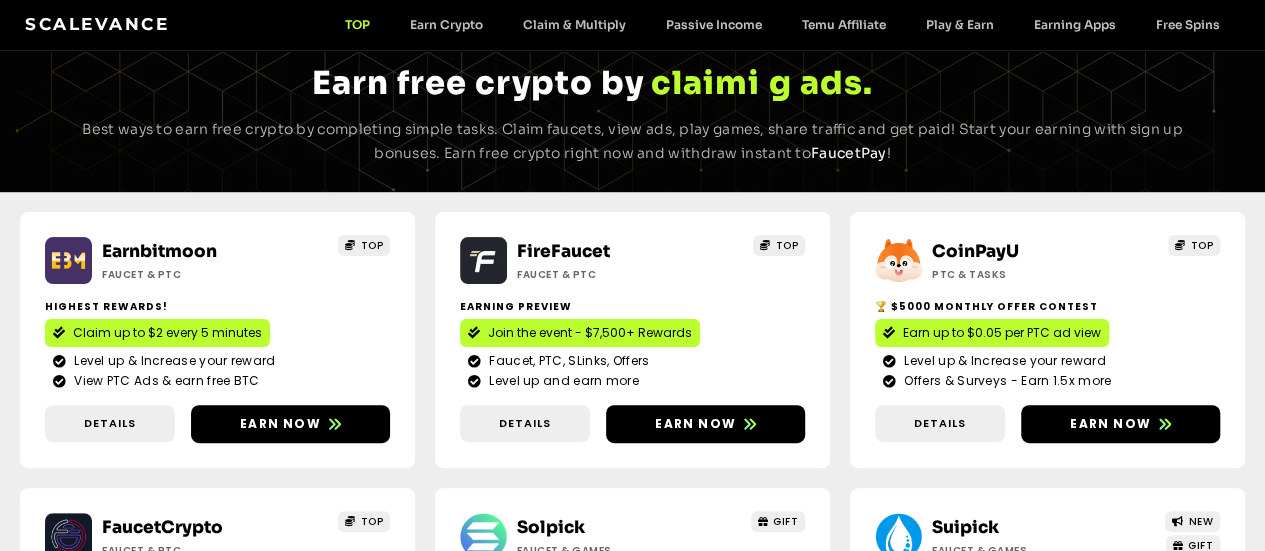 scroll, scrollTop: 0, scrollLeft: 0, axis: both 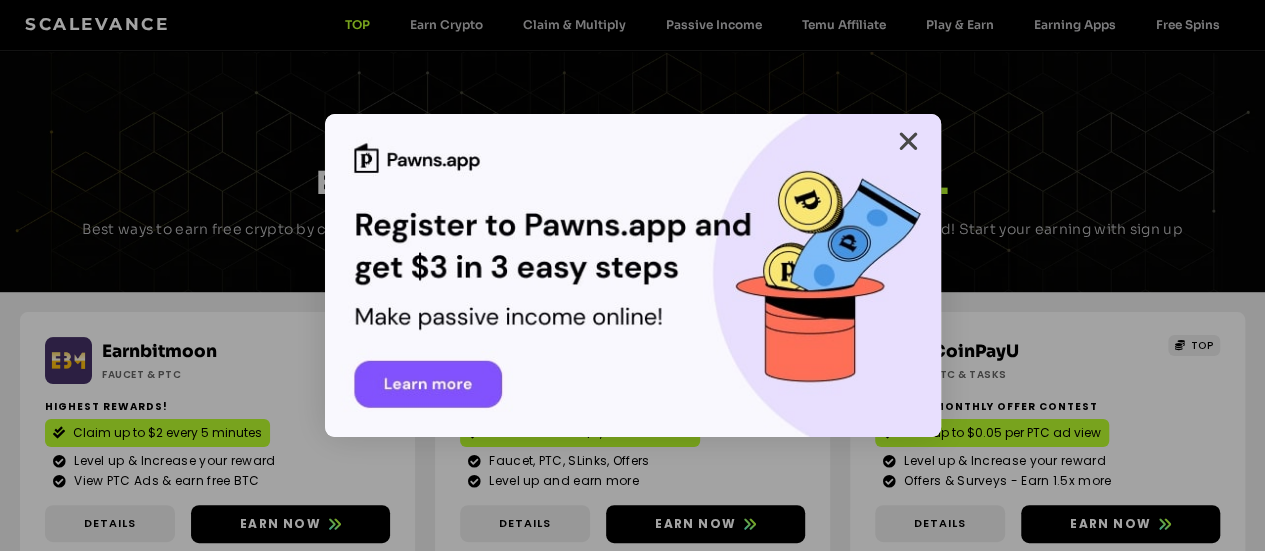 click at bounding box center [908, 141] 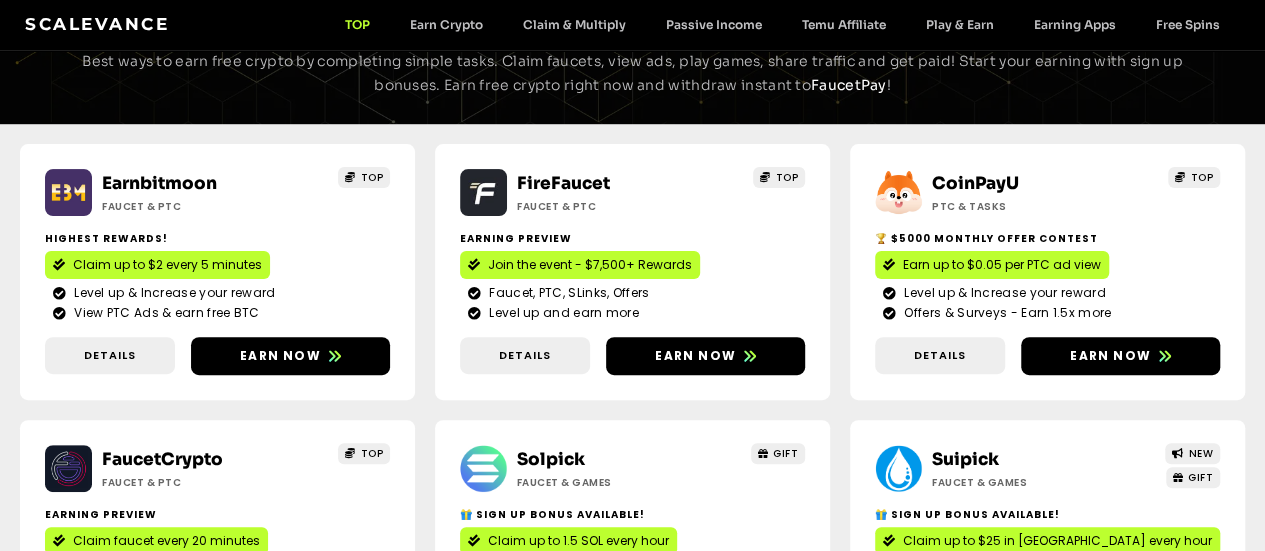 scroll, scrollTop: 200, scrollLeft: 0, axis: vertical 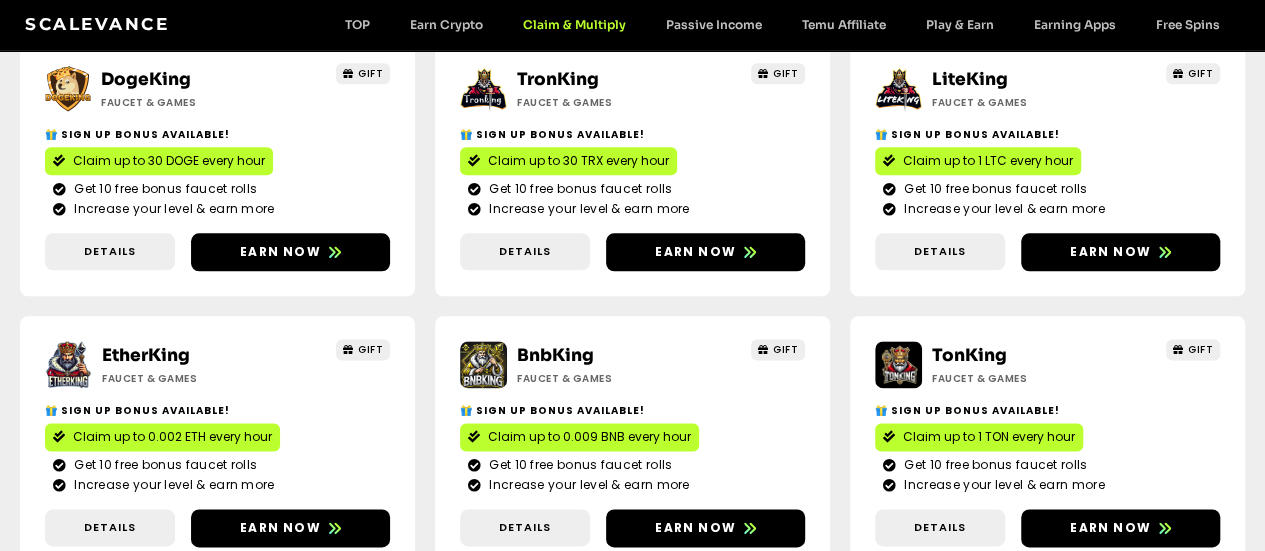click on "Claim 0.0179 USDT every hour" at bounding box center (577, 713) 